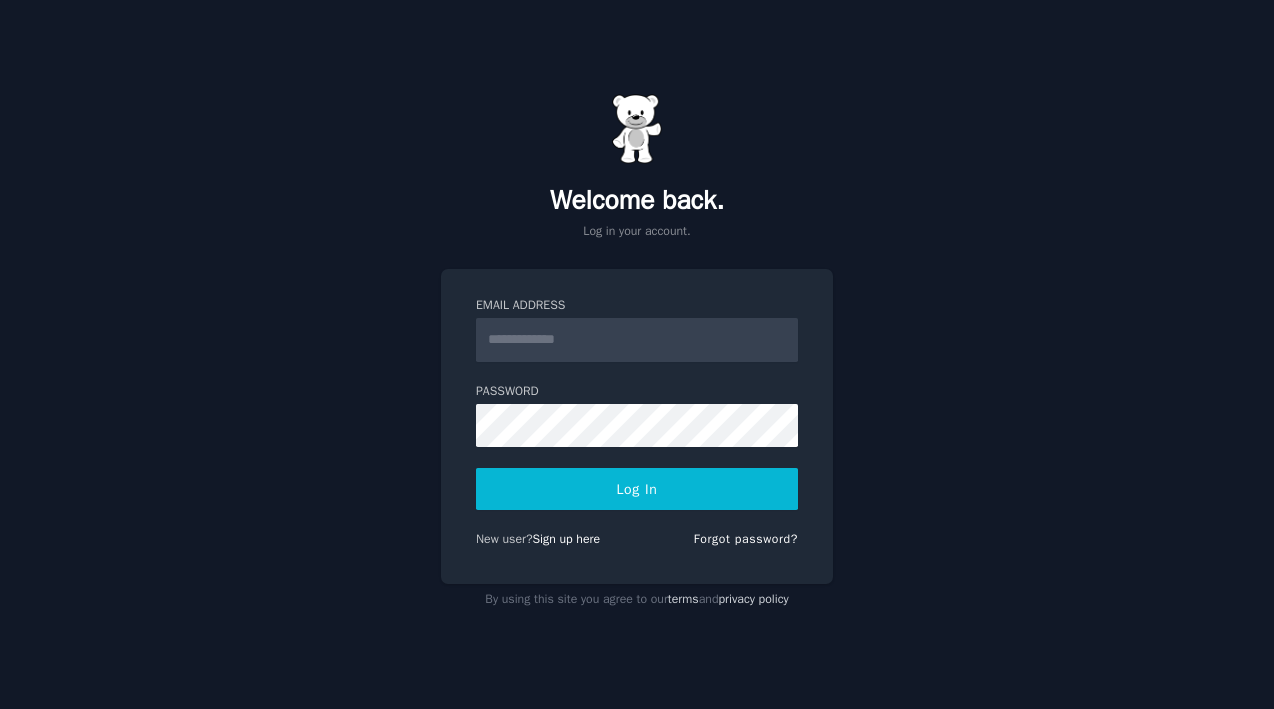 scroll, scrollTop: 0, scrollLeft: 0, axis: both 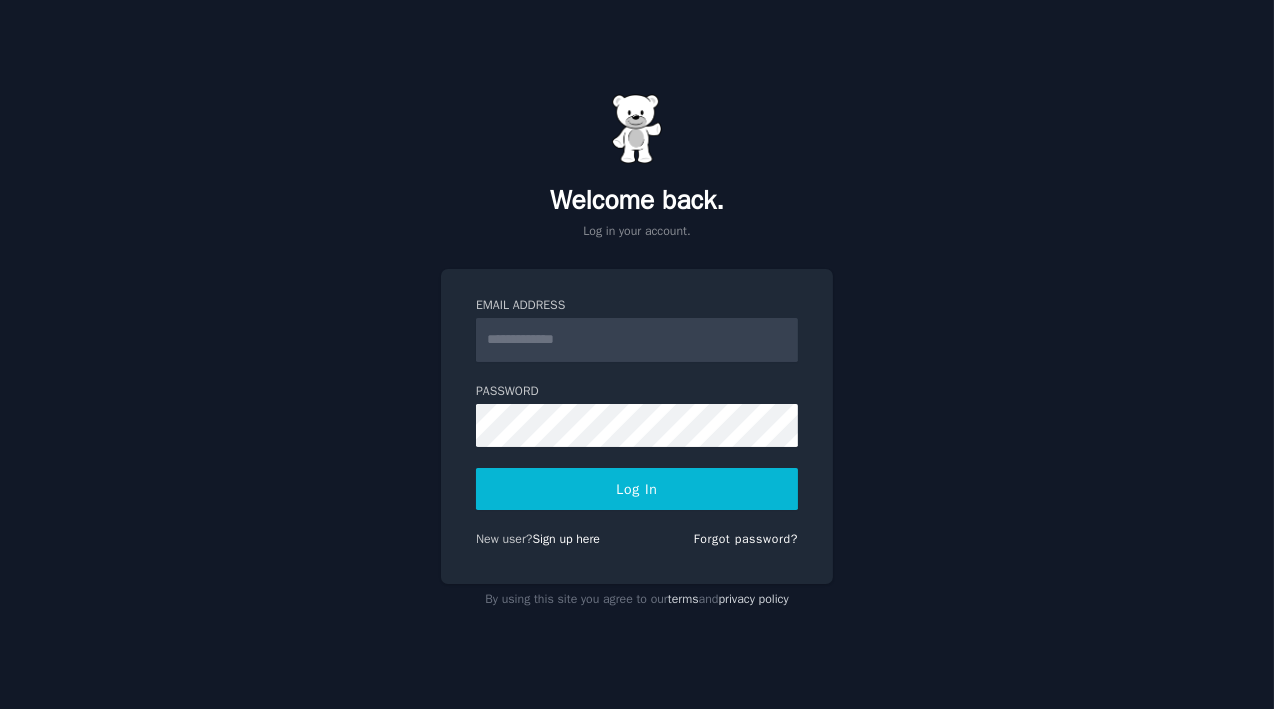 click on "Email Address" at bounding box center [637, 340] 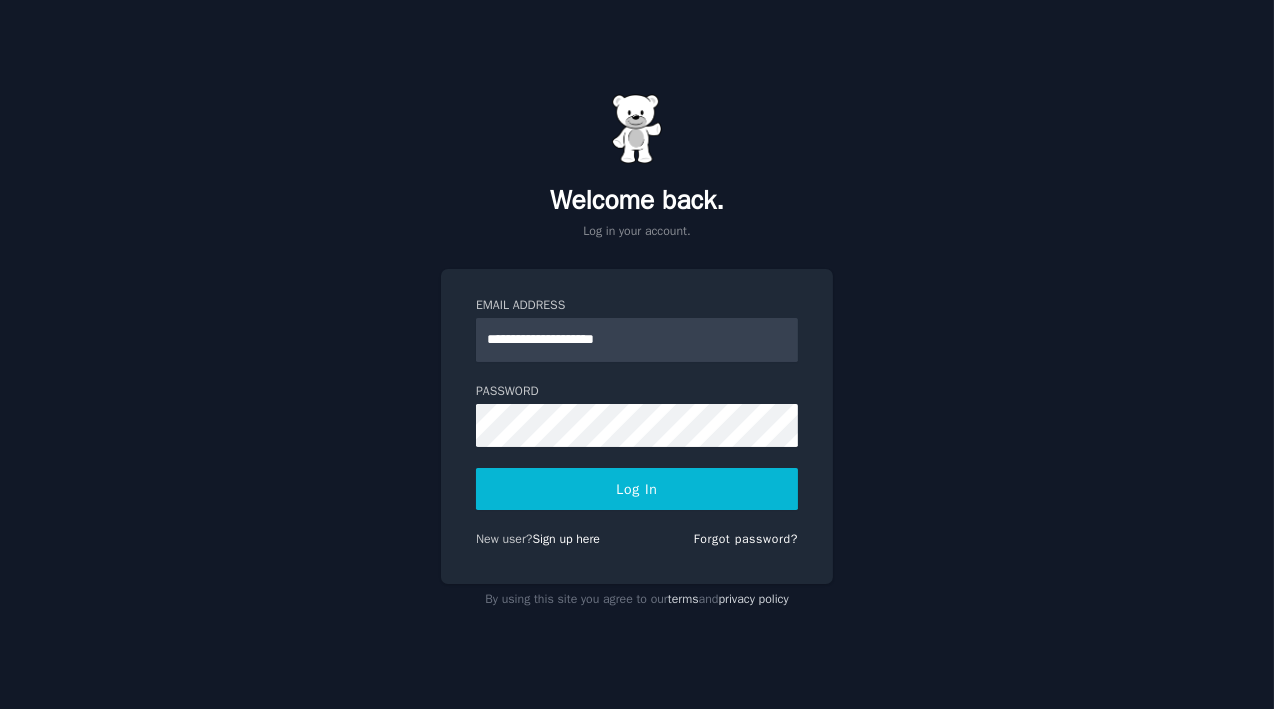 click on "Log In" at bounding box center (637, 489) 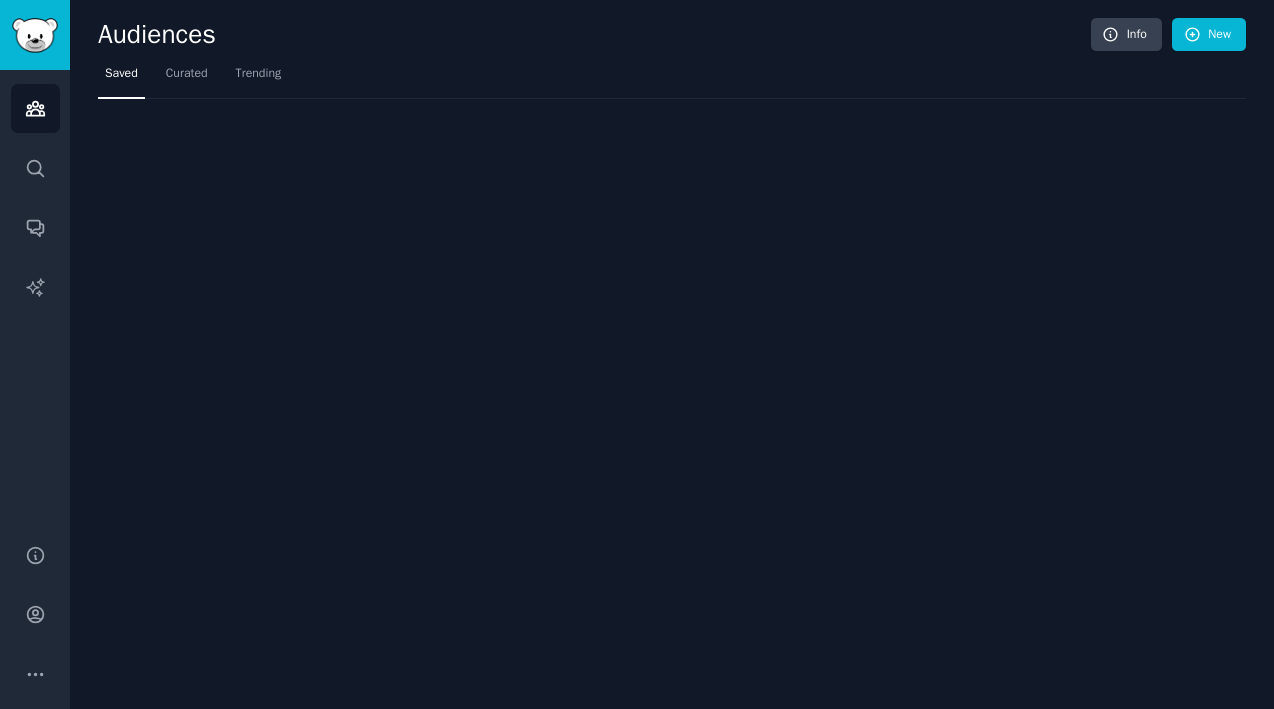 scroll, scrollTop: 0, scrollLeft: 0, axis: both 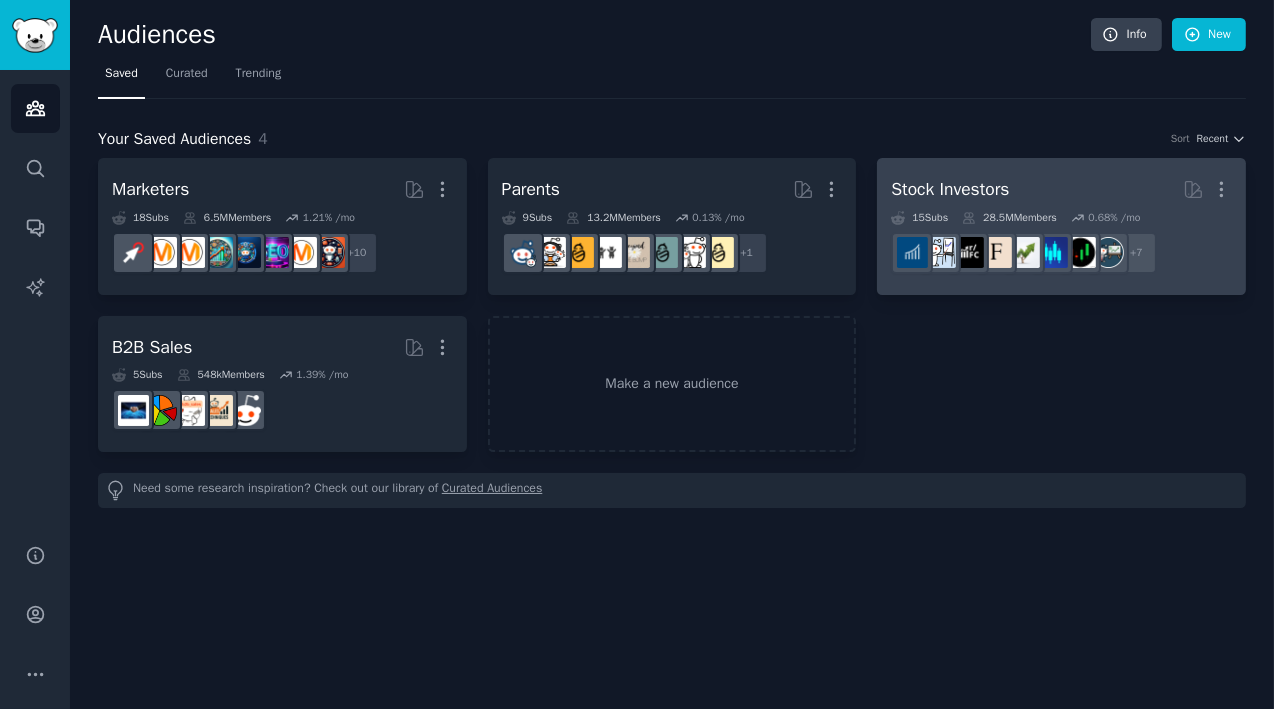 click on "Stock Investors" at bounding box center [950, 189] 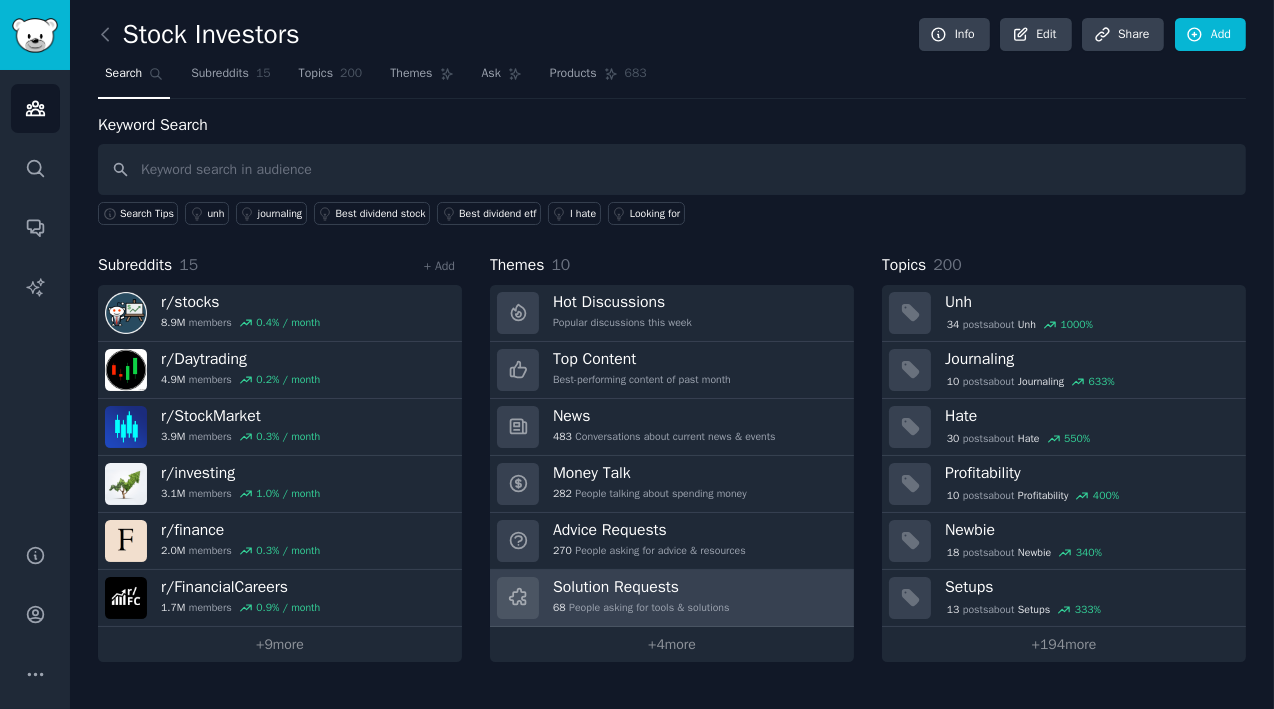 click on "Solution Requests" at bounding box center (641, 587) 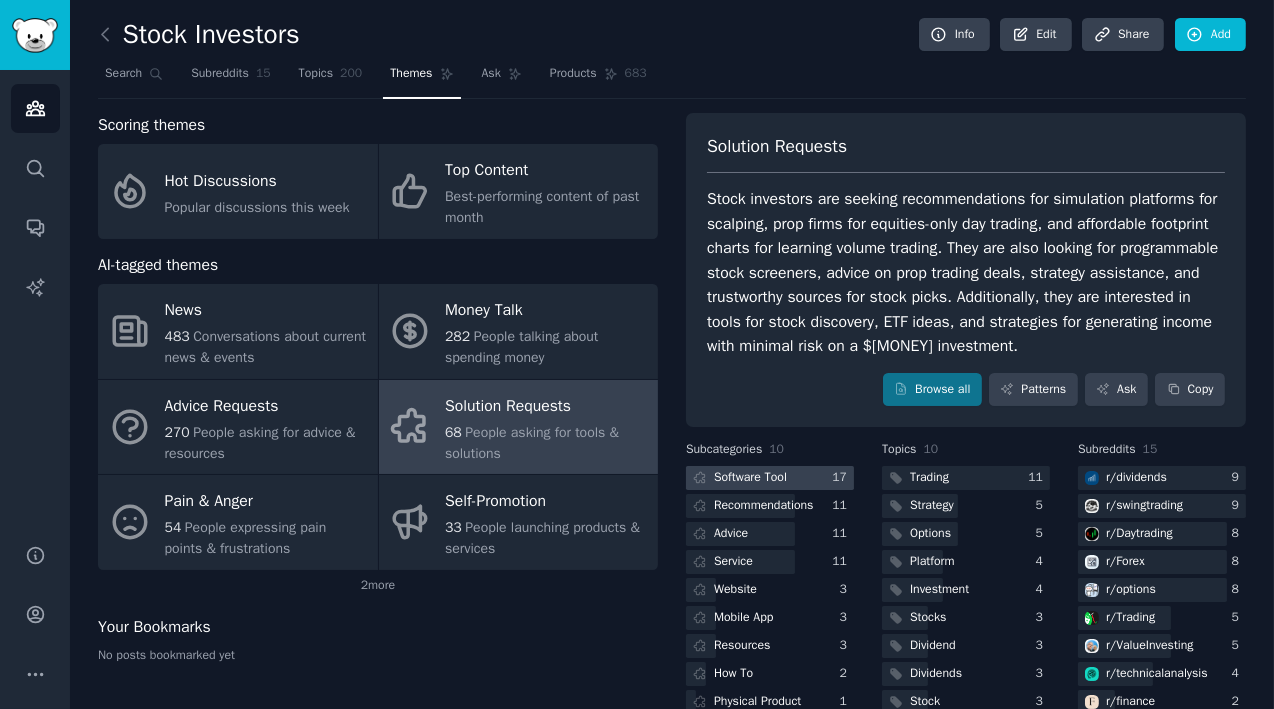 click at bounding box center [770, 478] 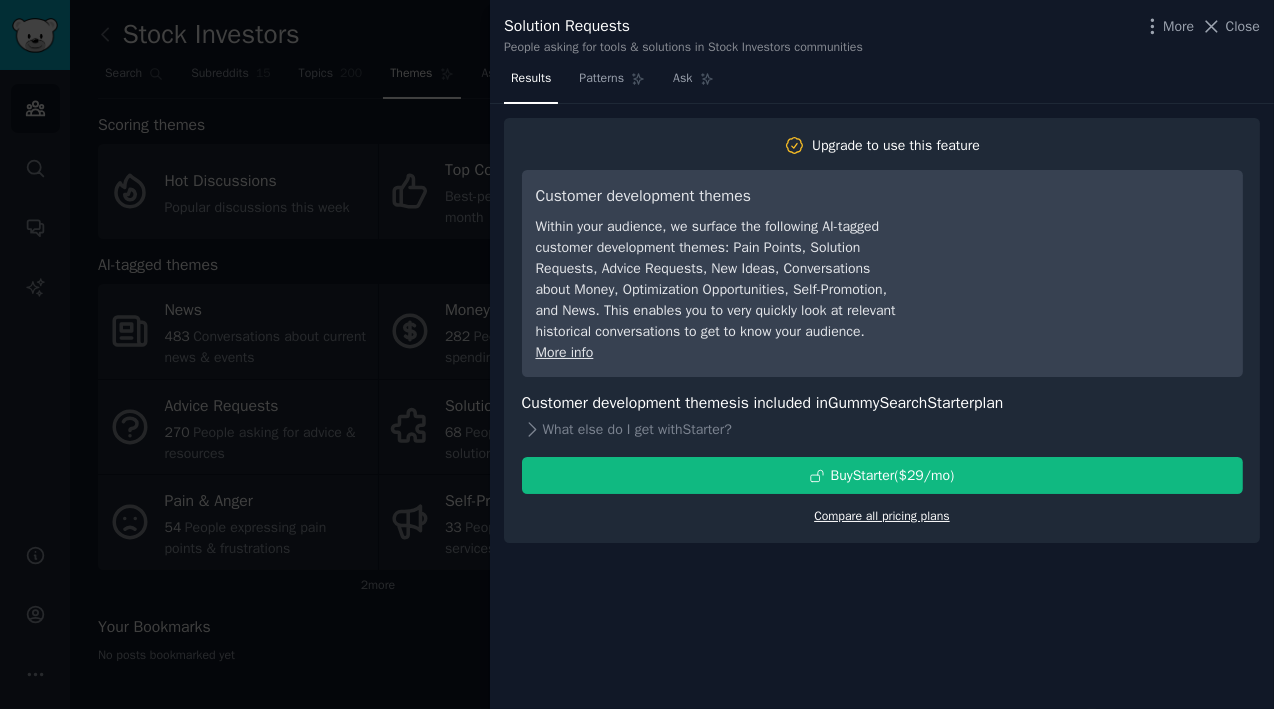click on "Compare all pricing plans" at bounding box center [882, 516] 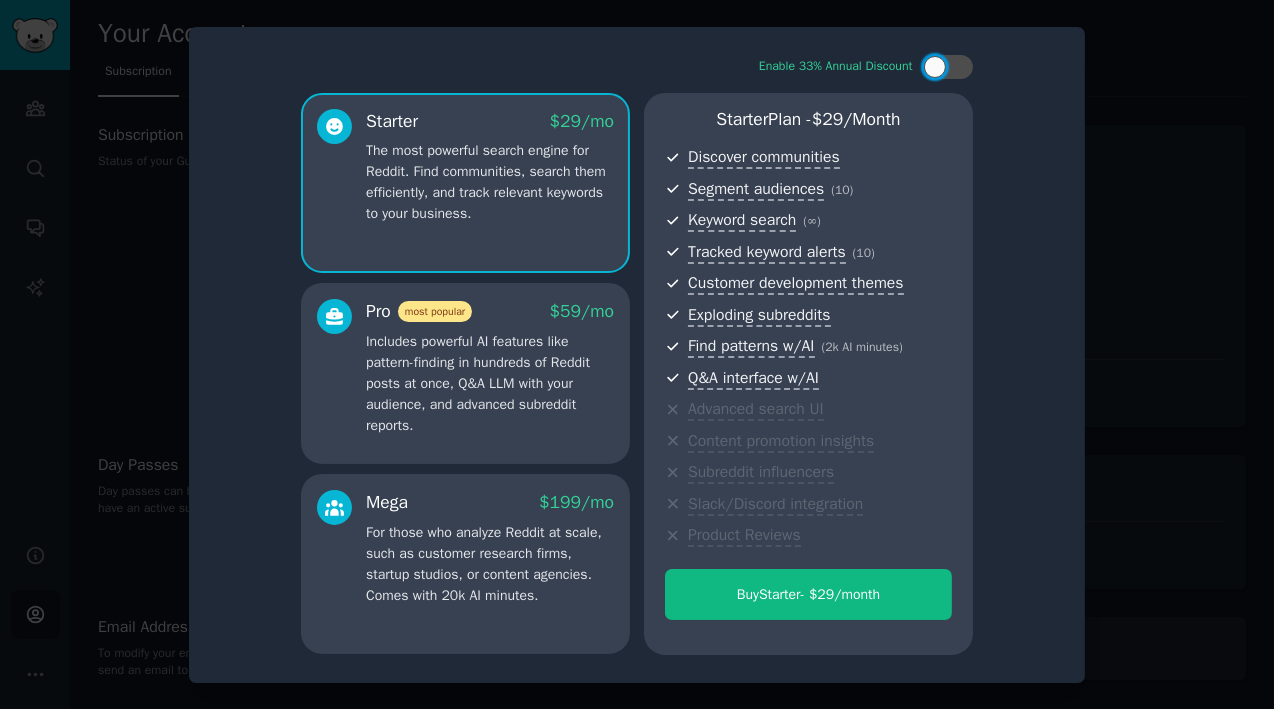 click at bounding box center [637, 354] 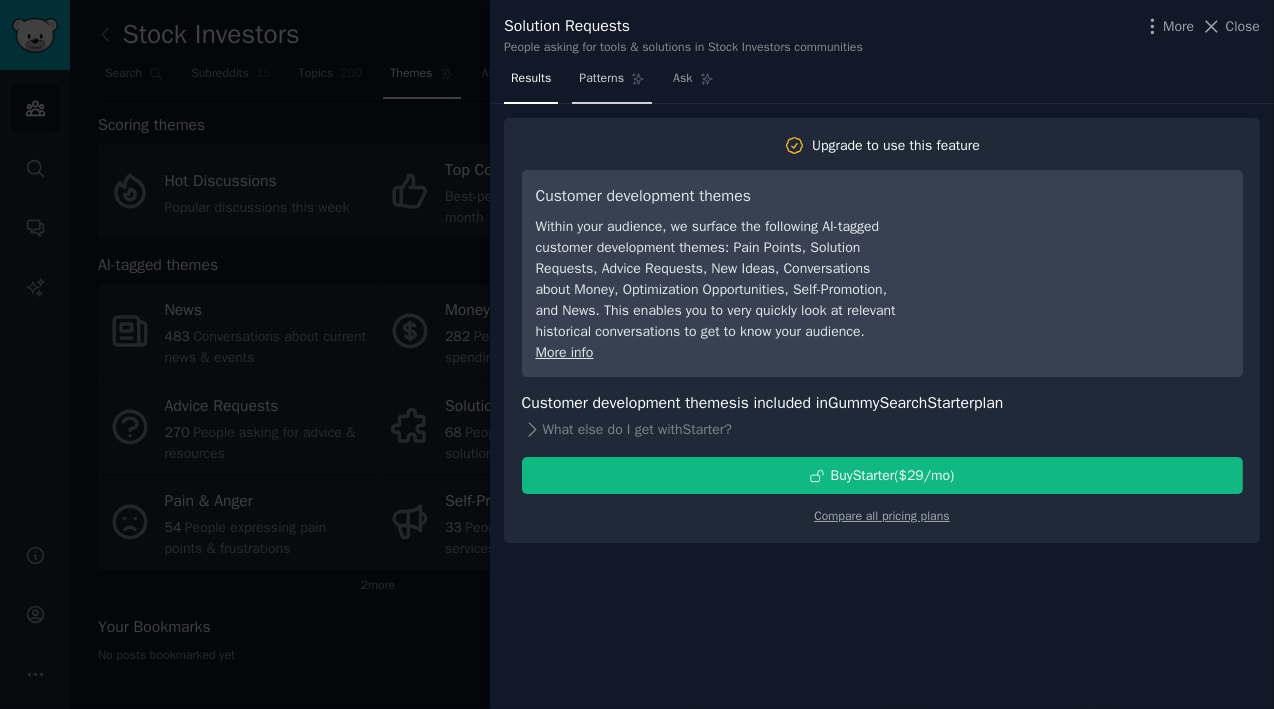 click on "Patterns" at bounding box center (601, 79) 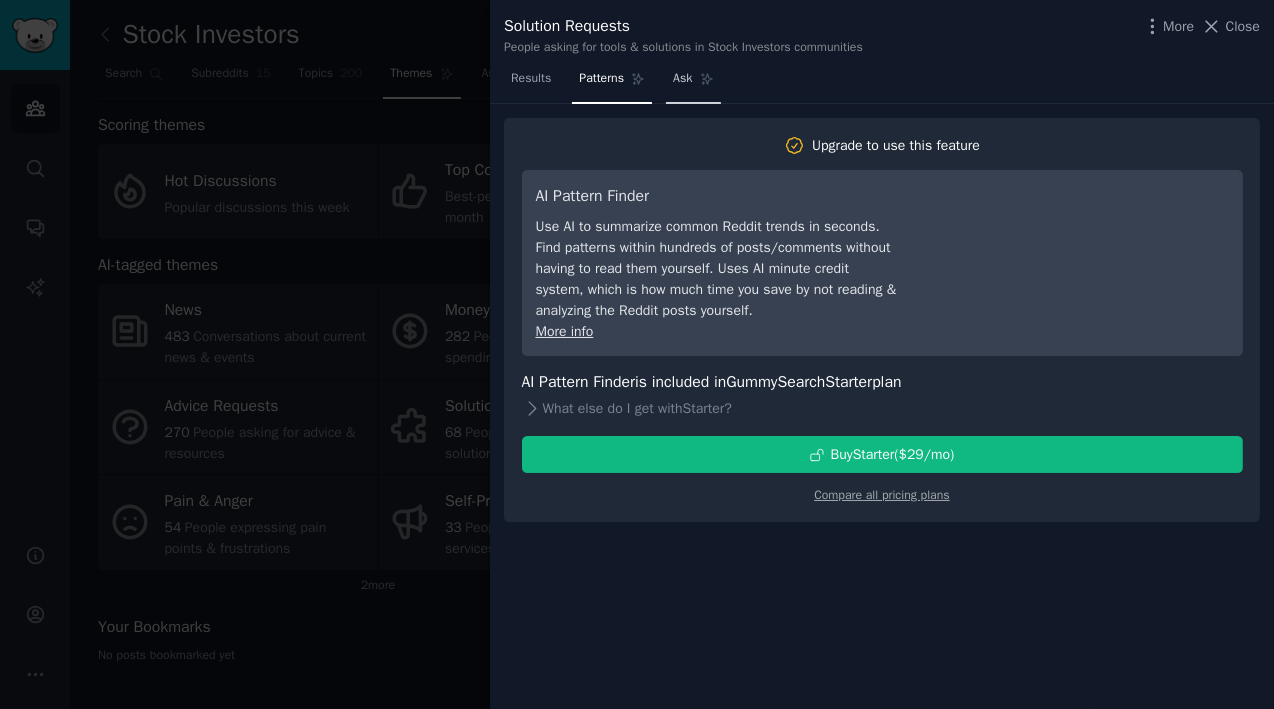 click on "Ask" at bounding box center (682, 79) 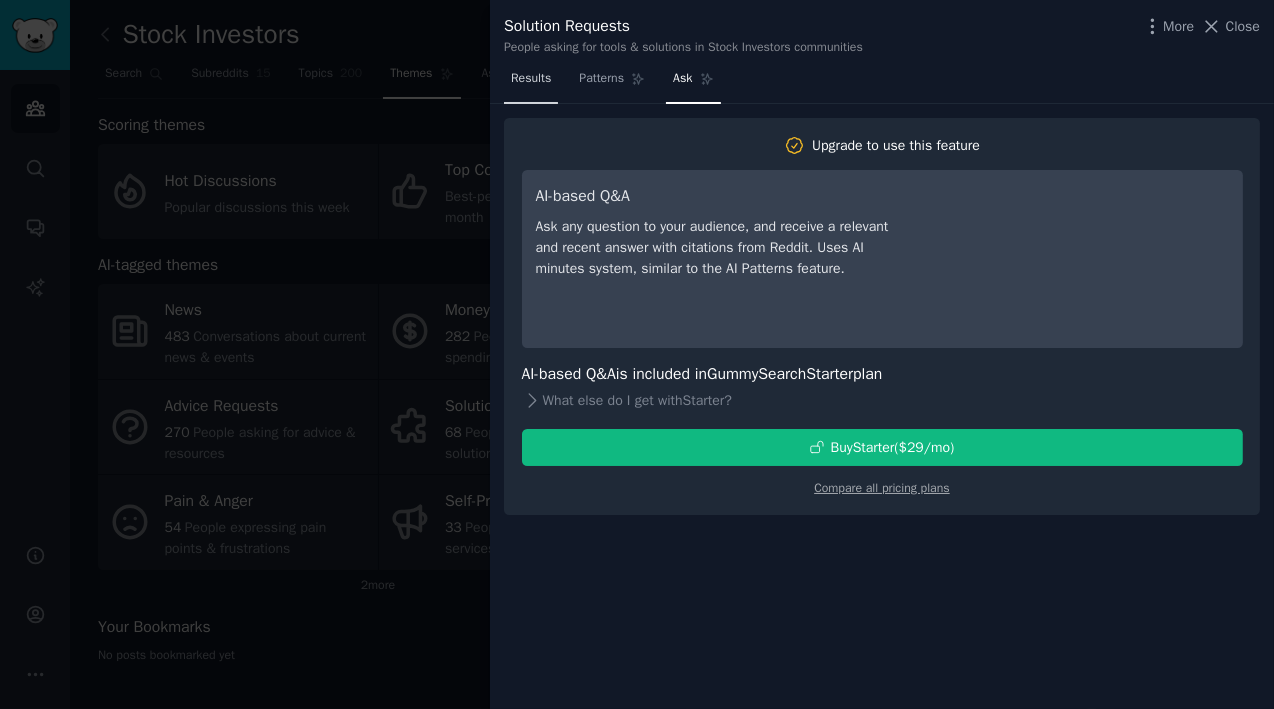 click on "Results" at bounding box center [531, 79] 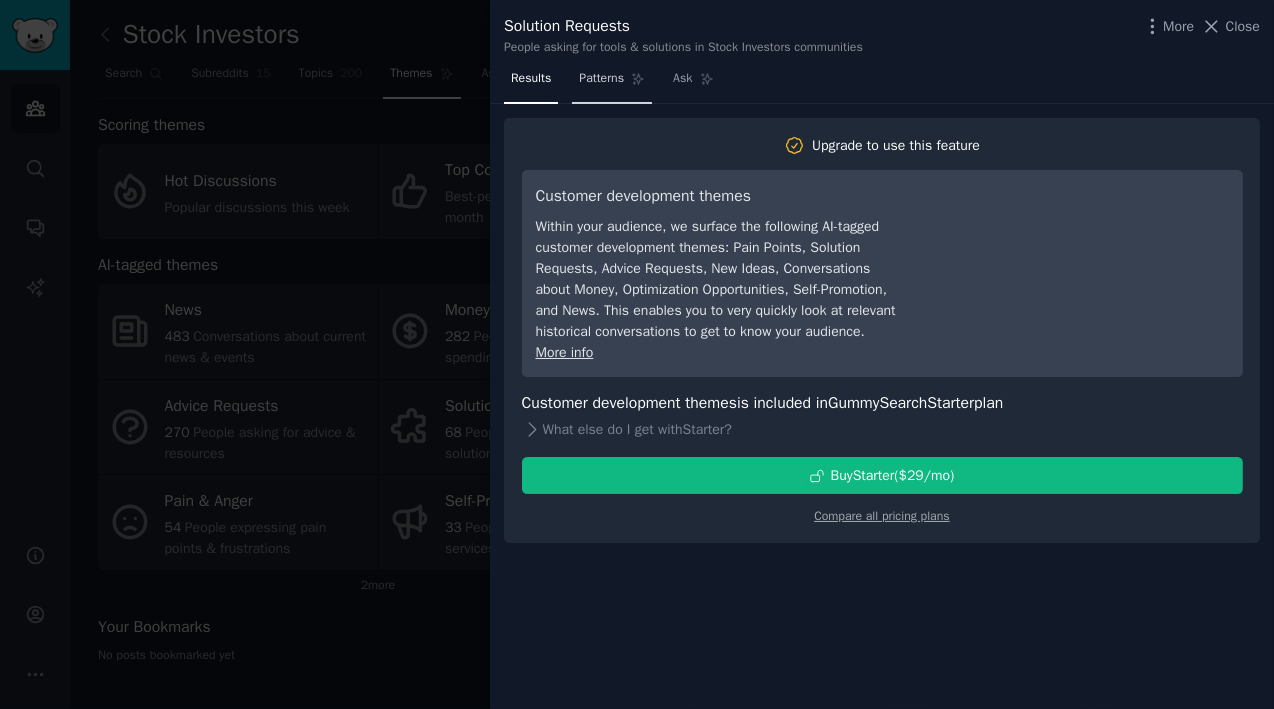click on "Patterns" at bounding box center [612, 83] 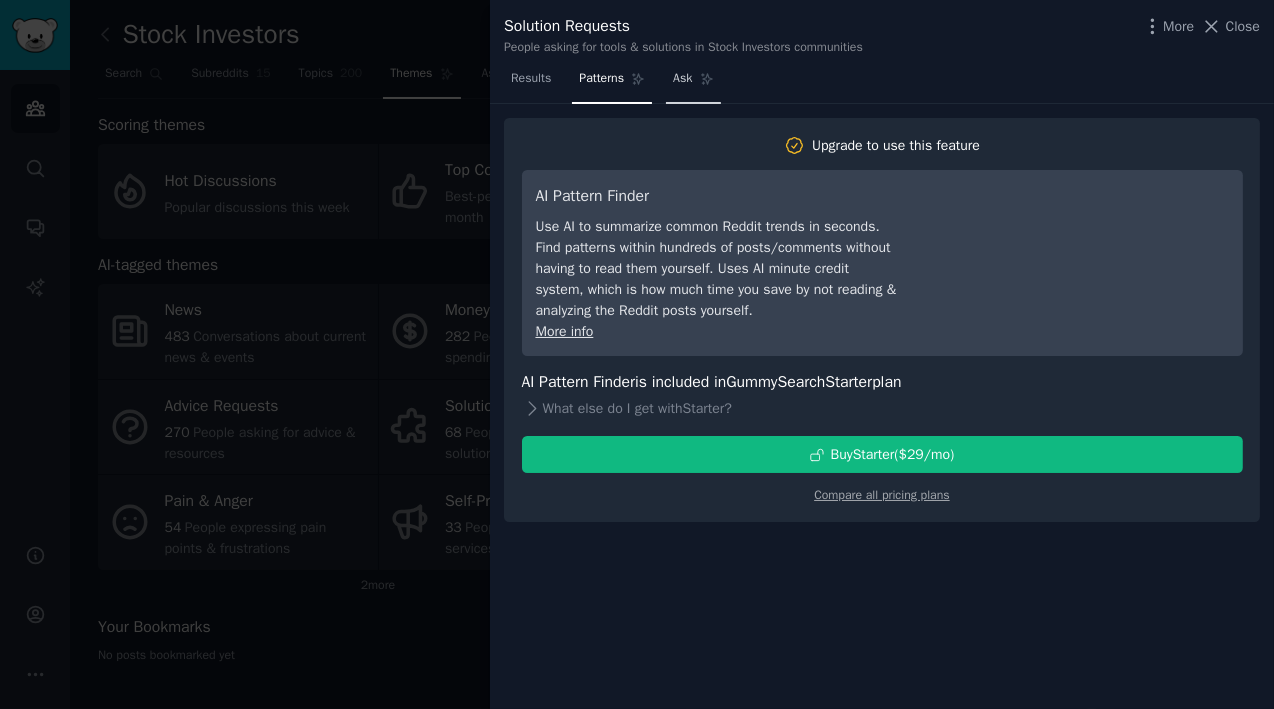 click on "Ask" at bounding box center [682, 79] 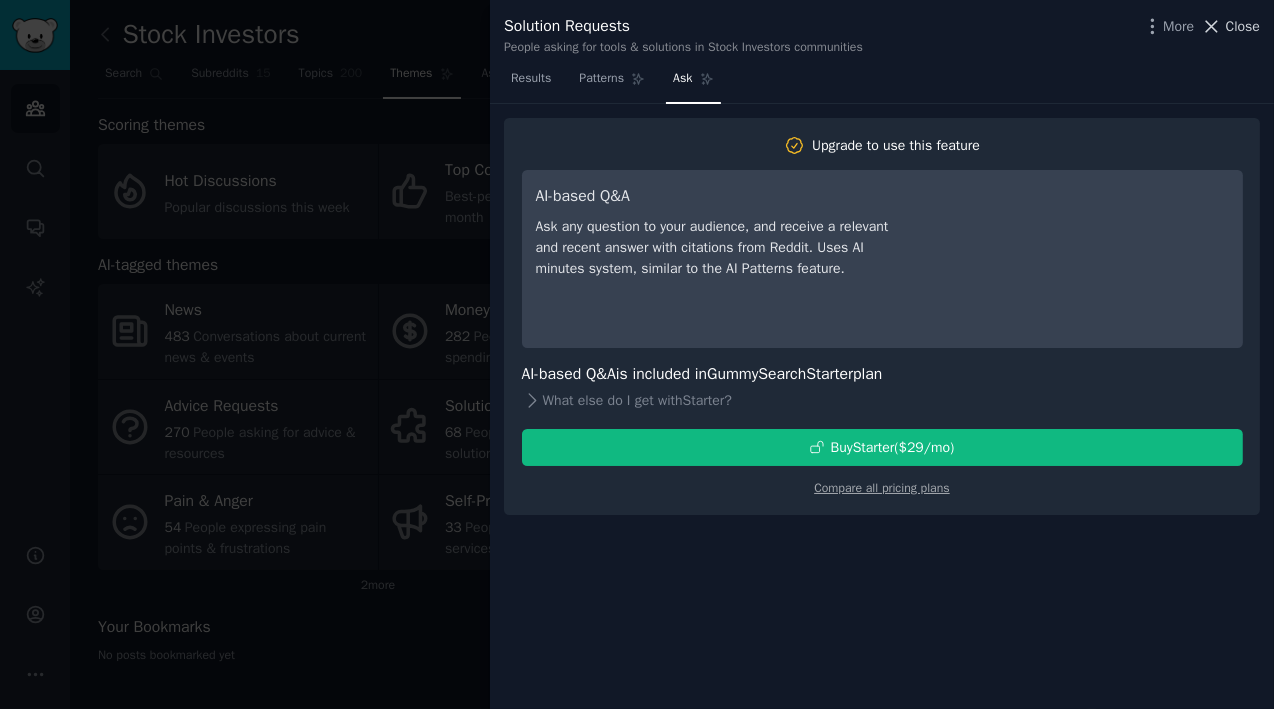 click 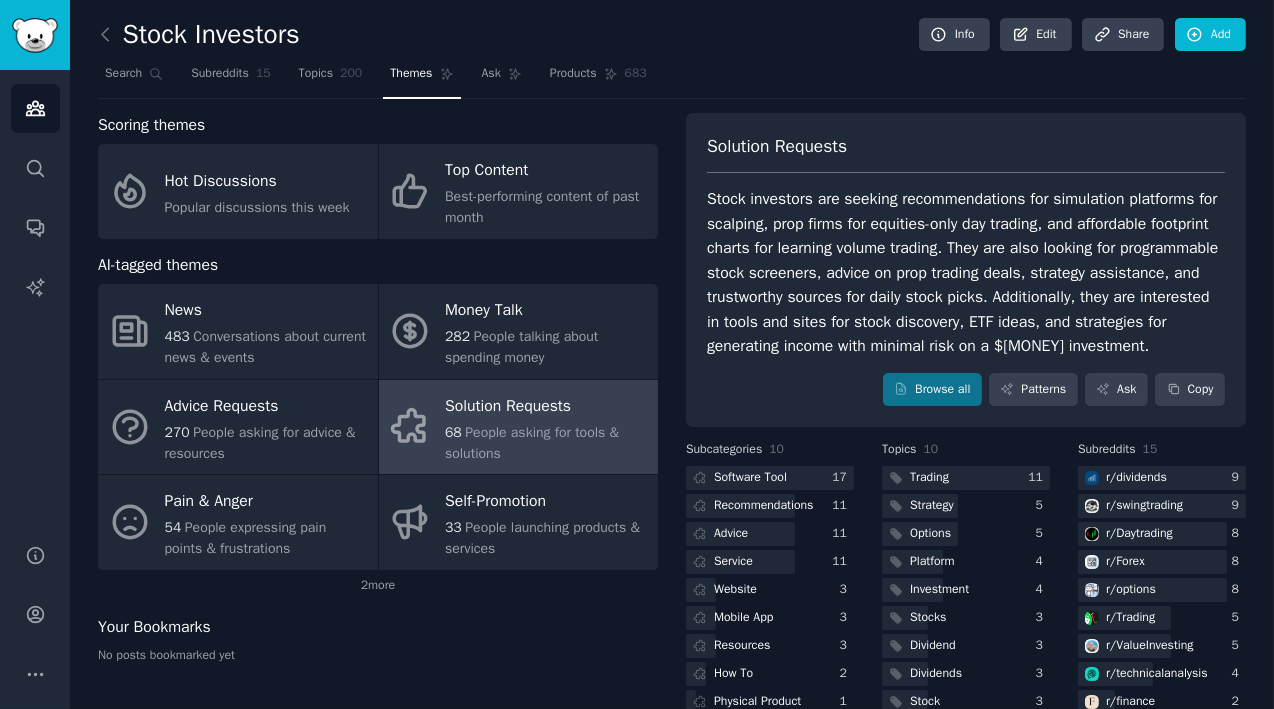 click on "Stock Investors Info Edit Share Add Search Subreddits 15 Topics 200 Themes Ask Products 683 Scoring themes Hot Discussions Popular discussions this week Top Content Best-performing content of past month AI-tagged themes News 483 Conversations about current news & events Money Talk 282 People talking about spending money Advice Requests 270 People asking for advice & resources Solution Requests 68 People asking for tools & solutions Pain & Anger 54 People expressing pain points & frustrations Self-Promotion 33 People launching products & services 2 more Your Bookmarks No posts bookmarked yet Solution Requests Browse all Patterns Ask Copy Subcategories 10 Software Tool 17 Recommendations 11 Advice 11 Service 11 Website 3 Mobile App 3 Resources 3 How To 2 Physical Product 1 API 1 Topics 10 Trading 11 Strategy 5 Options 5 Platform 4 Investment 4 Stocks 3 Dividend 3 Dividends 3 Stock 3 Stoploss 2 Subreddits 15 r/dividends 9 r/swingtrading 9 r/Daytrading 8 r/Forex 8" 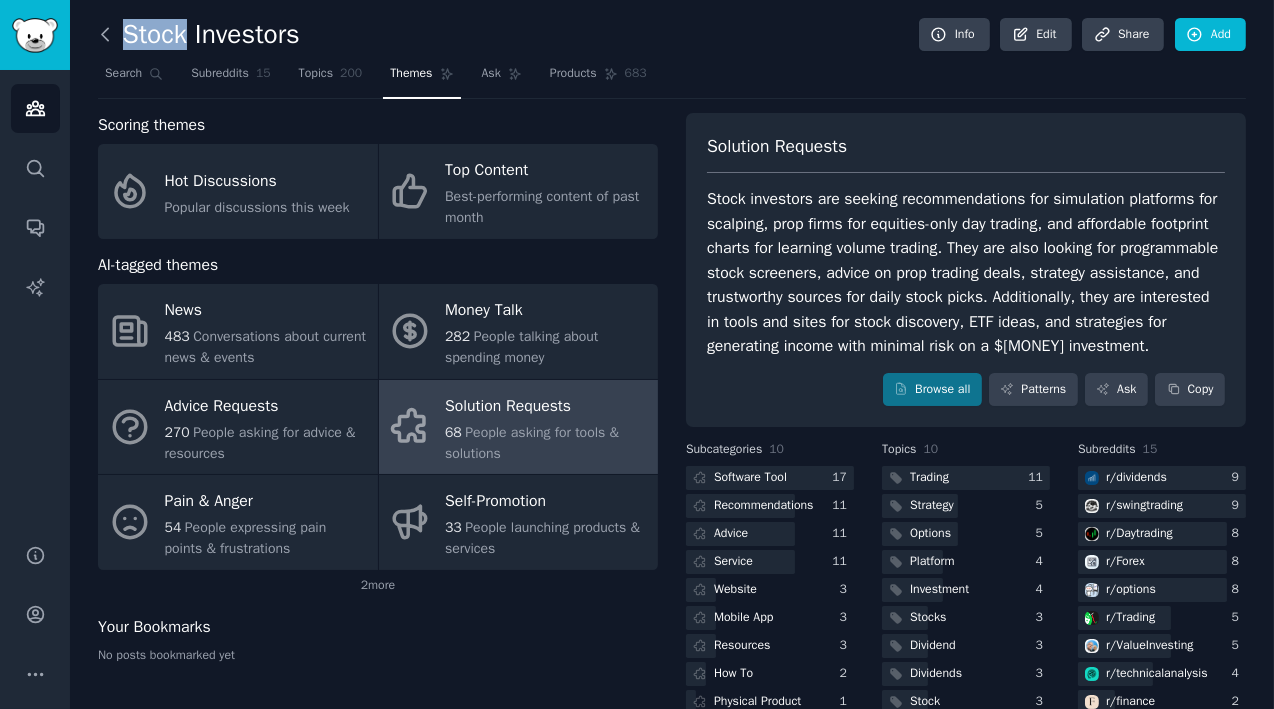 click on "Stock Investors Info Edit Share Add Search Subreddits 15 Topics 200 Themes Ask Products 683 Scoring themes Hot Discussions Popular discussions this week Top Content Best-performing content of past month AI-tagged themes News 483 Conversations about current news & events Money Talk 282 People talking about spending money Advice Requests 270 People asking for advice & resources Solution Requests 68 People asking for tools & solutions Pain & Anger 54 People expressing pain points & frustrations Self-Promotion 33 People launching products & services 2 more Your Bookmarks No posts bookmarked yet Solution Requests Browse all Patterns Ask Copy Subcategories 10 Software Tool 17 Recommendations 11 Advice 11 Service 11 Website 3 Mobile App 3 Resources 3 How To 2 Physical Product 1 API 1 Topics 10 Trading 11 Strategy 5 Options 5 Platform 4 Investment 4 Stocks 3 Dividend 3 Dividends 3 Stock 3 Stoploss 2 Subreddits 15 r/dividends 9 r/swingtrading 9 r/Daytrading 8 r/Forex 8" 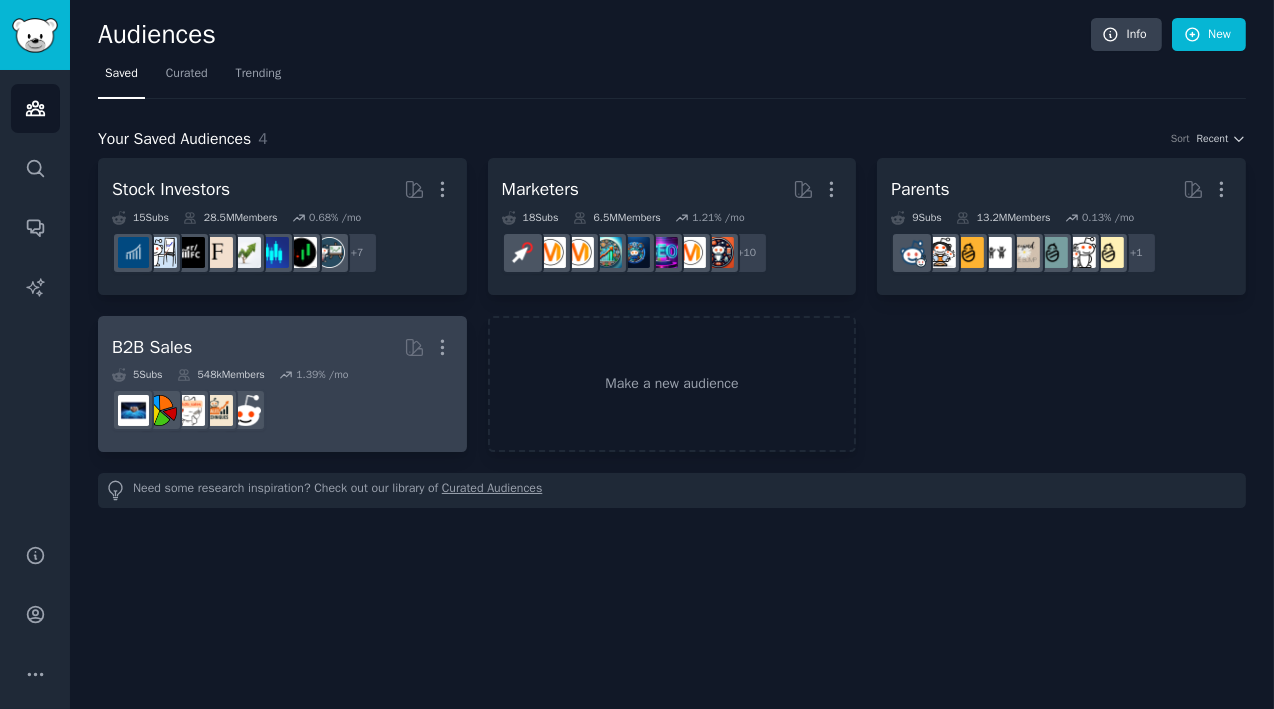 click on "B2B Sales More" at bounding box center [282, 347] 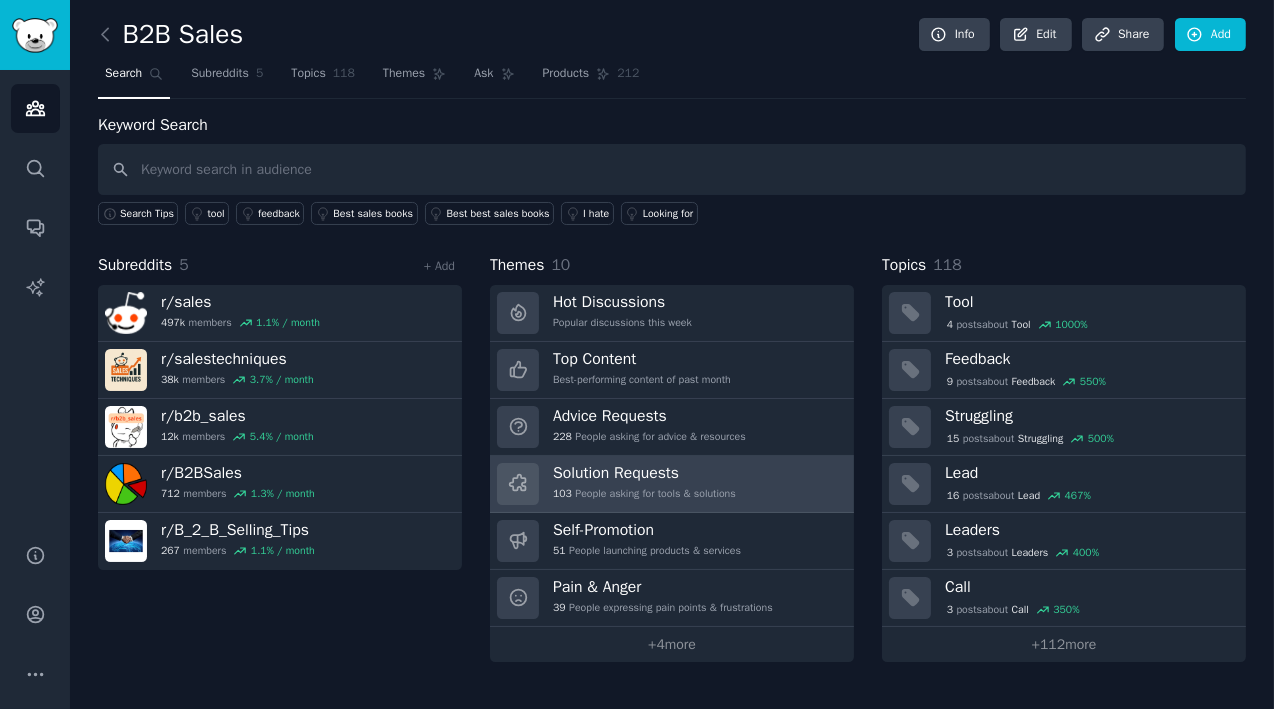 click on "Solution Requests 103 People asking for tools & solutions" at bounding box center (672, 484) 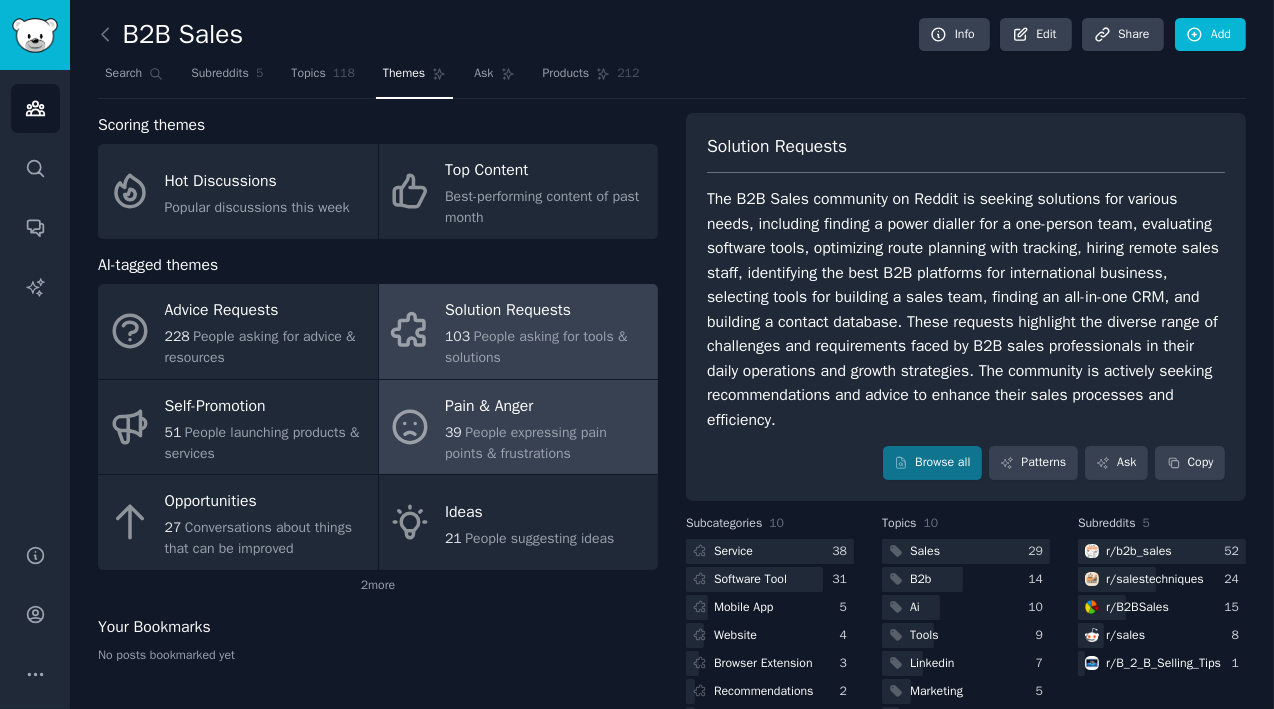 click on "People expressing pain points & frustrations" at bounding box center (526, 443) 